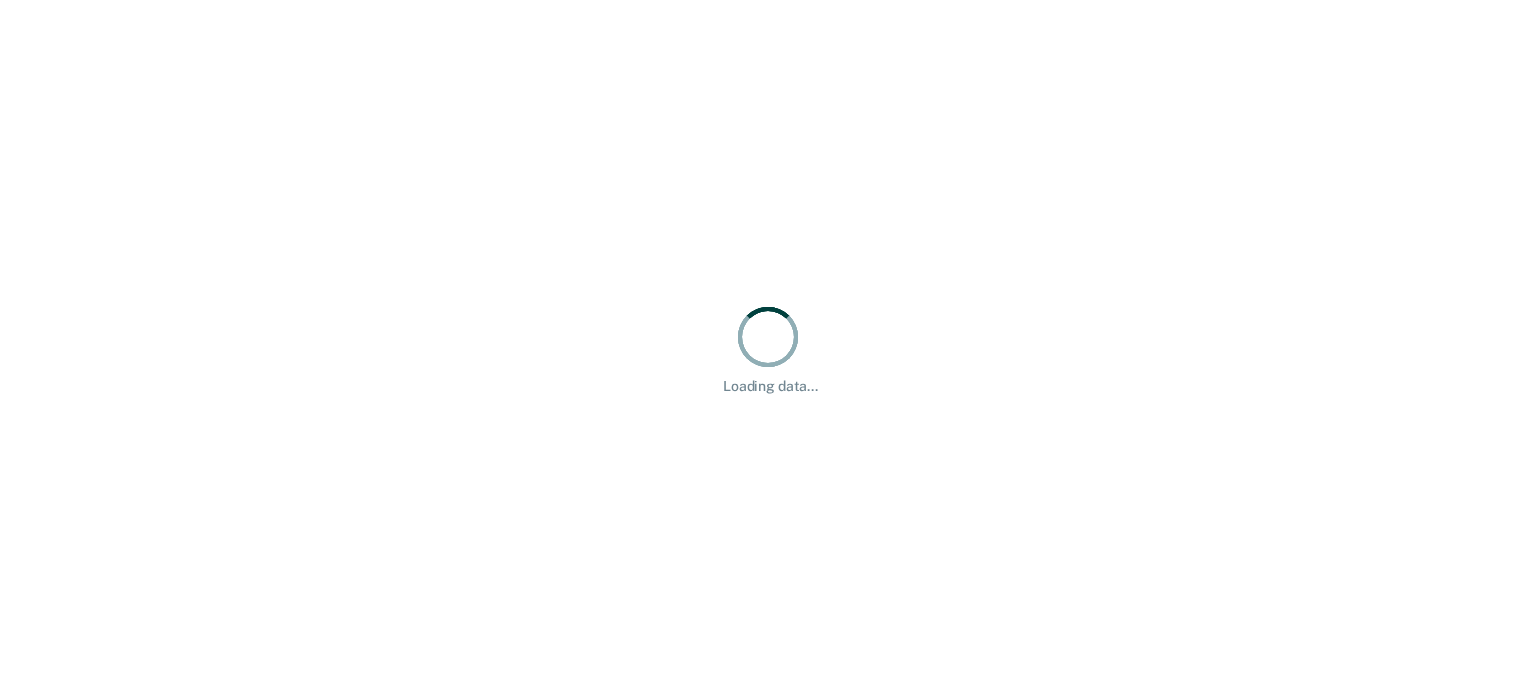 scroll, scrollTop: 0, scrollLeft: 0, axis: both 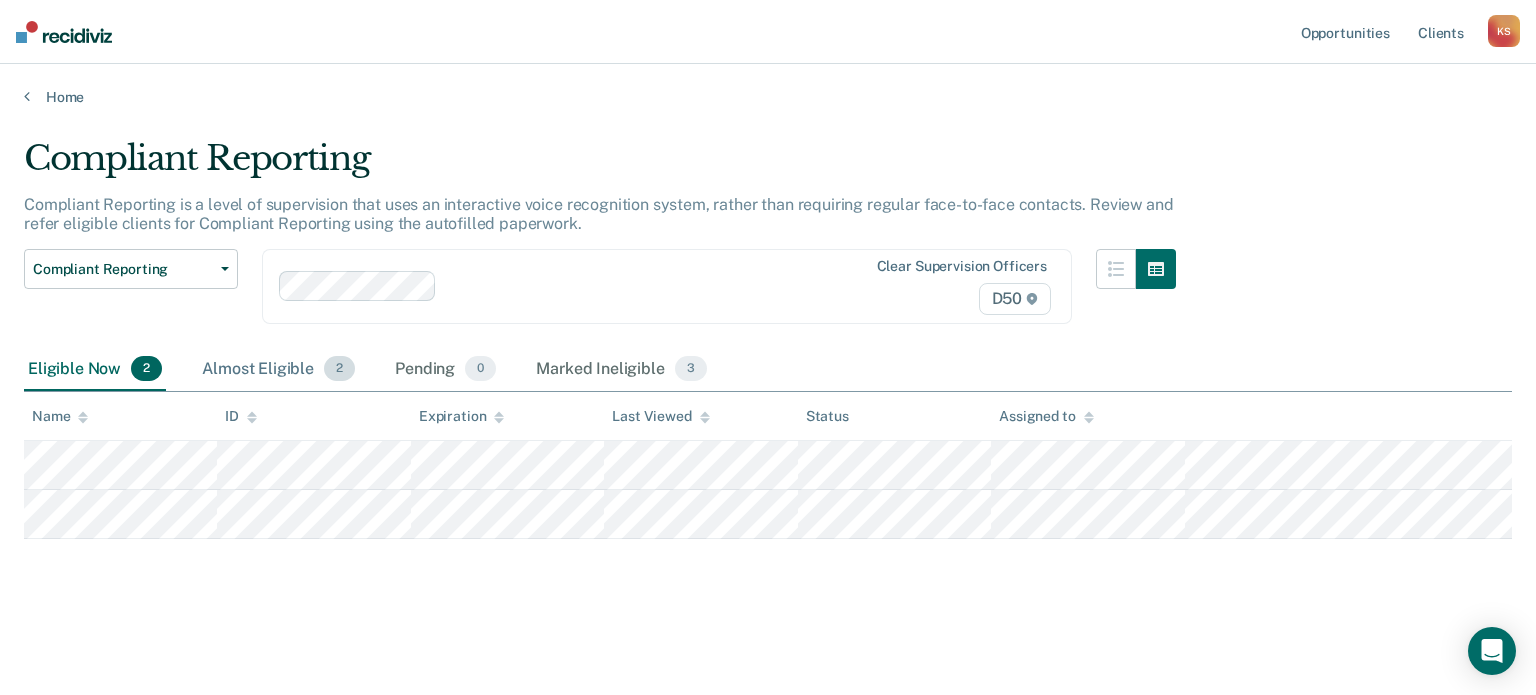 click on "Almost Eligible 2" at bounding box center [278, 370] 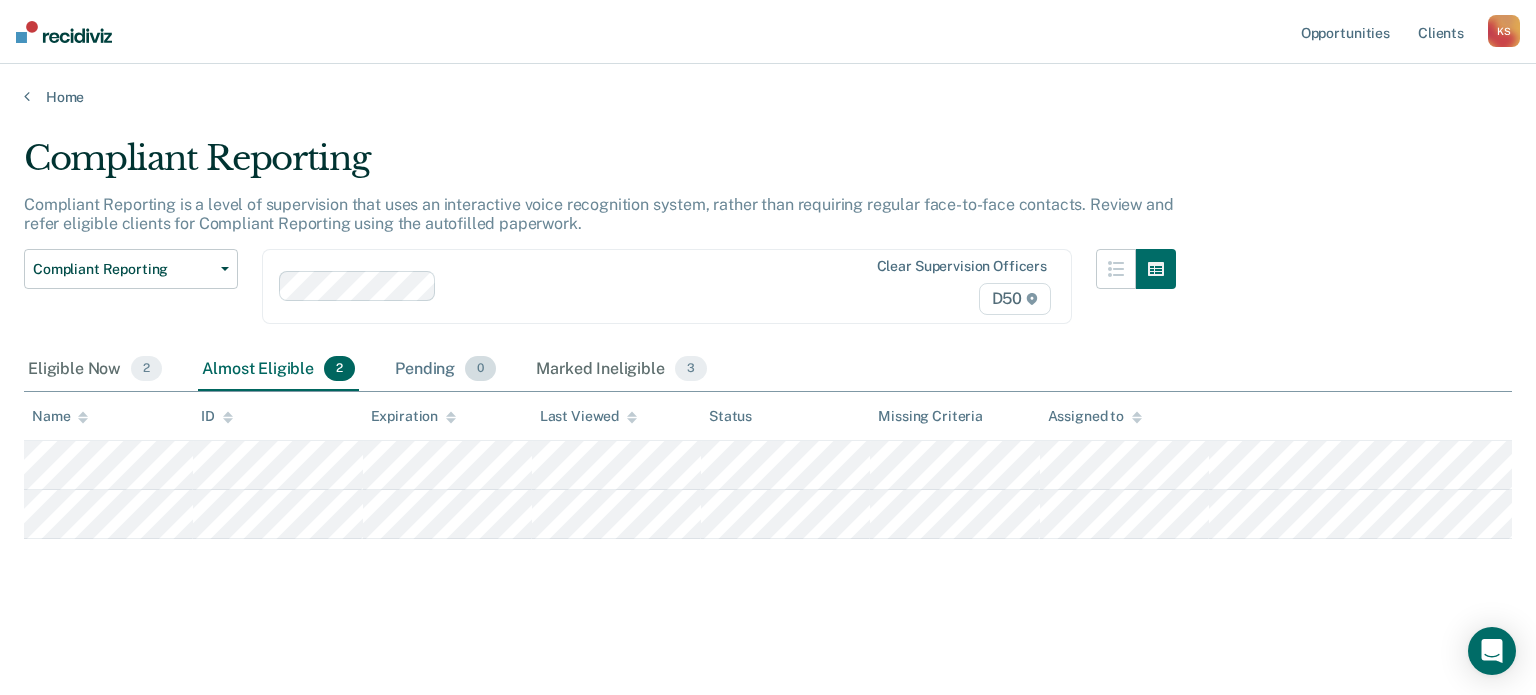 click on "Pending 0" at bounding box center [445, 370] 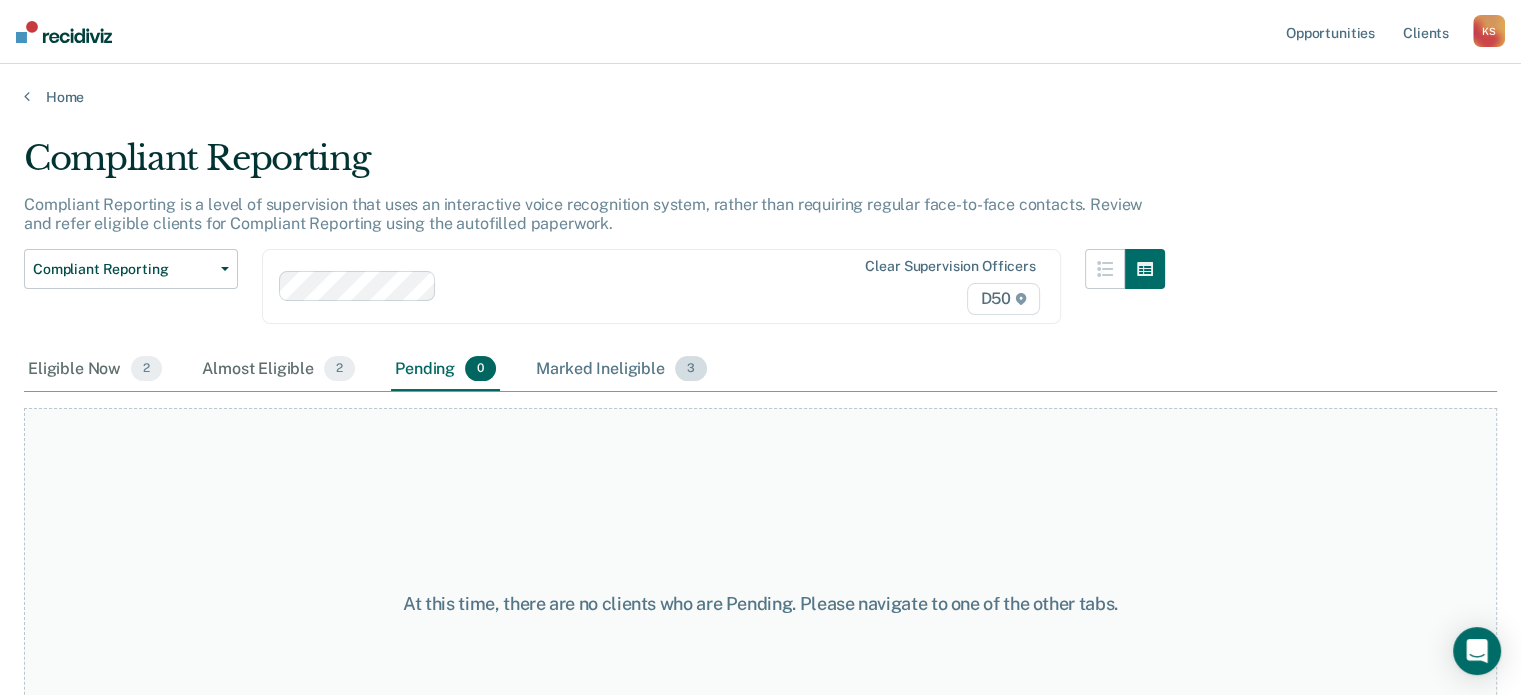click on "Marked Ineligible 3" at bounding box center (621, 370) 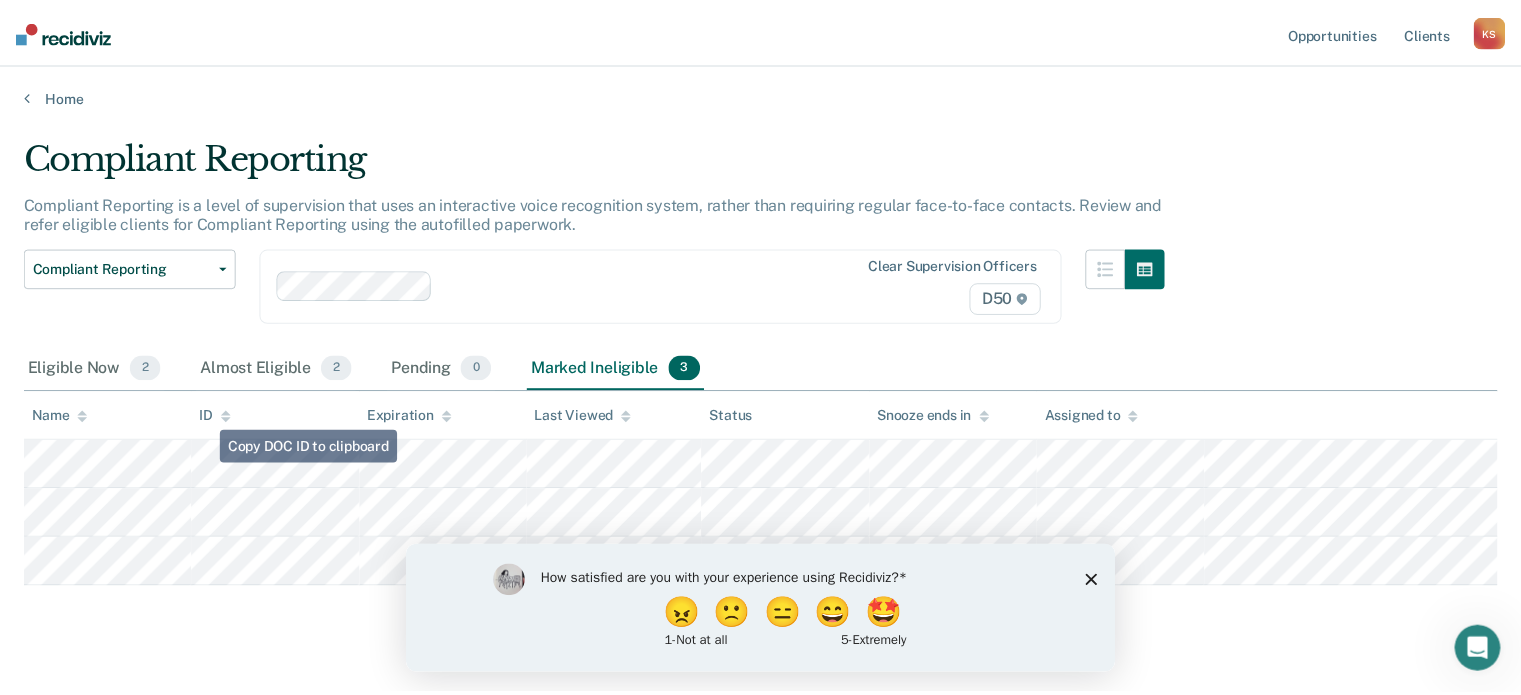 scroll, scrollTop: 0, scrollLeft: 0, axis: both 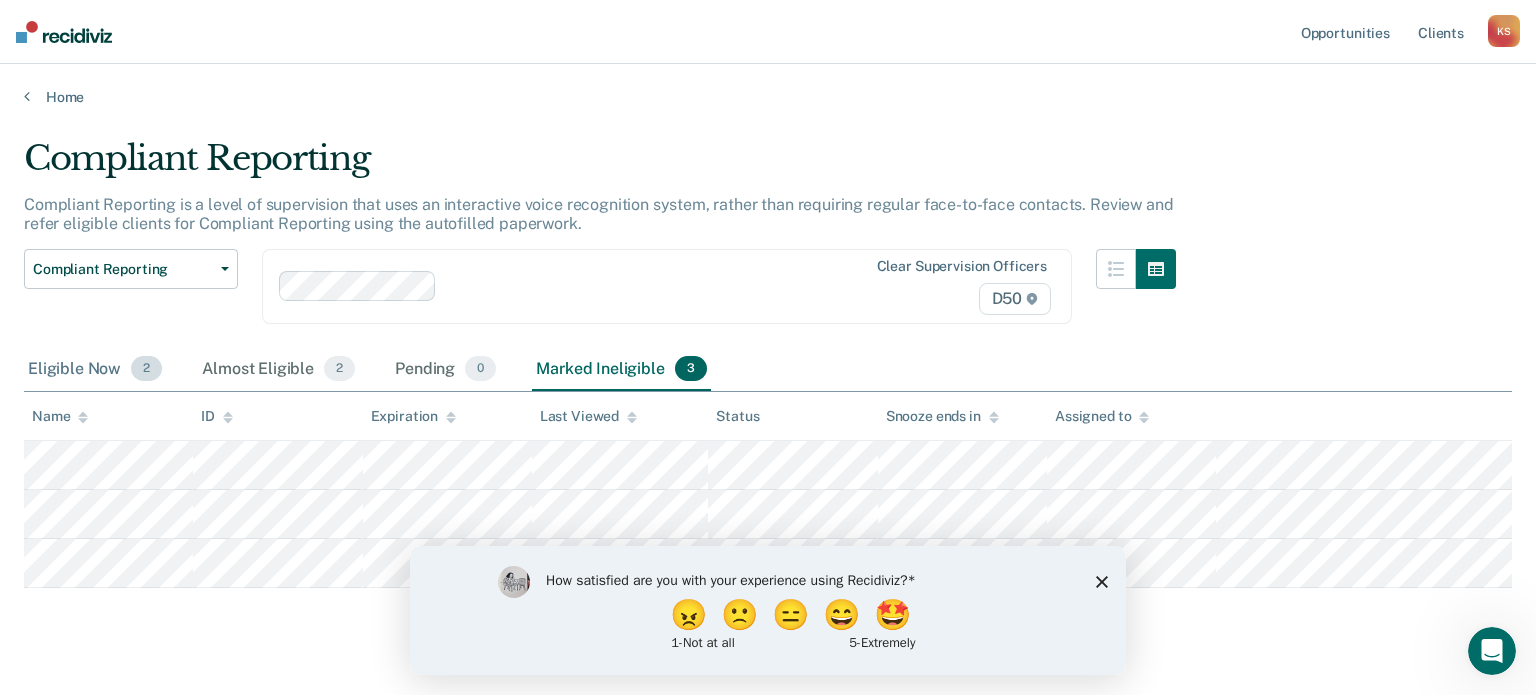 click on "Eligible Now 2" at bounding box center [95, 370] 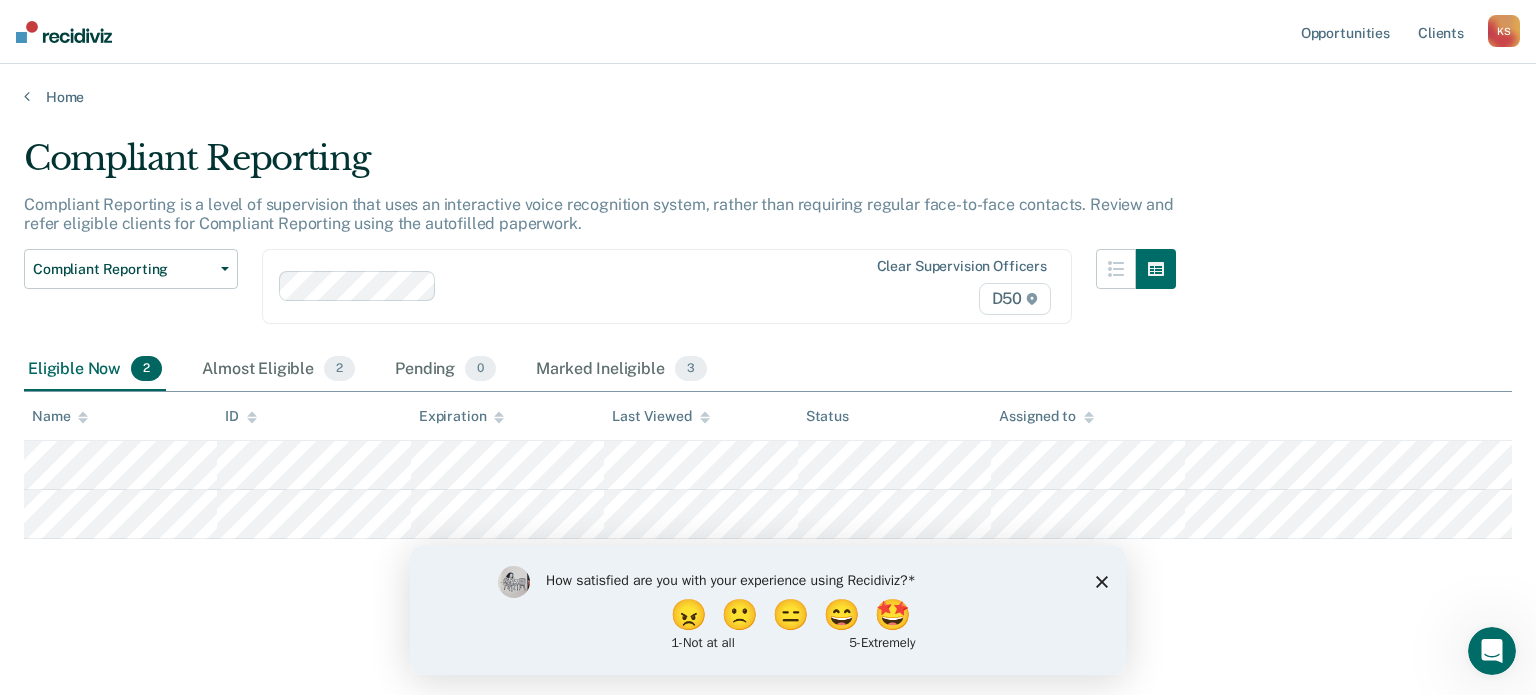 click 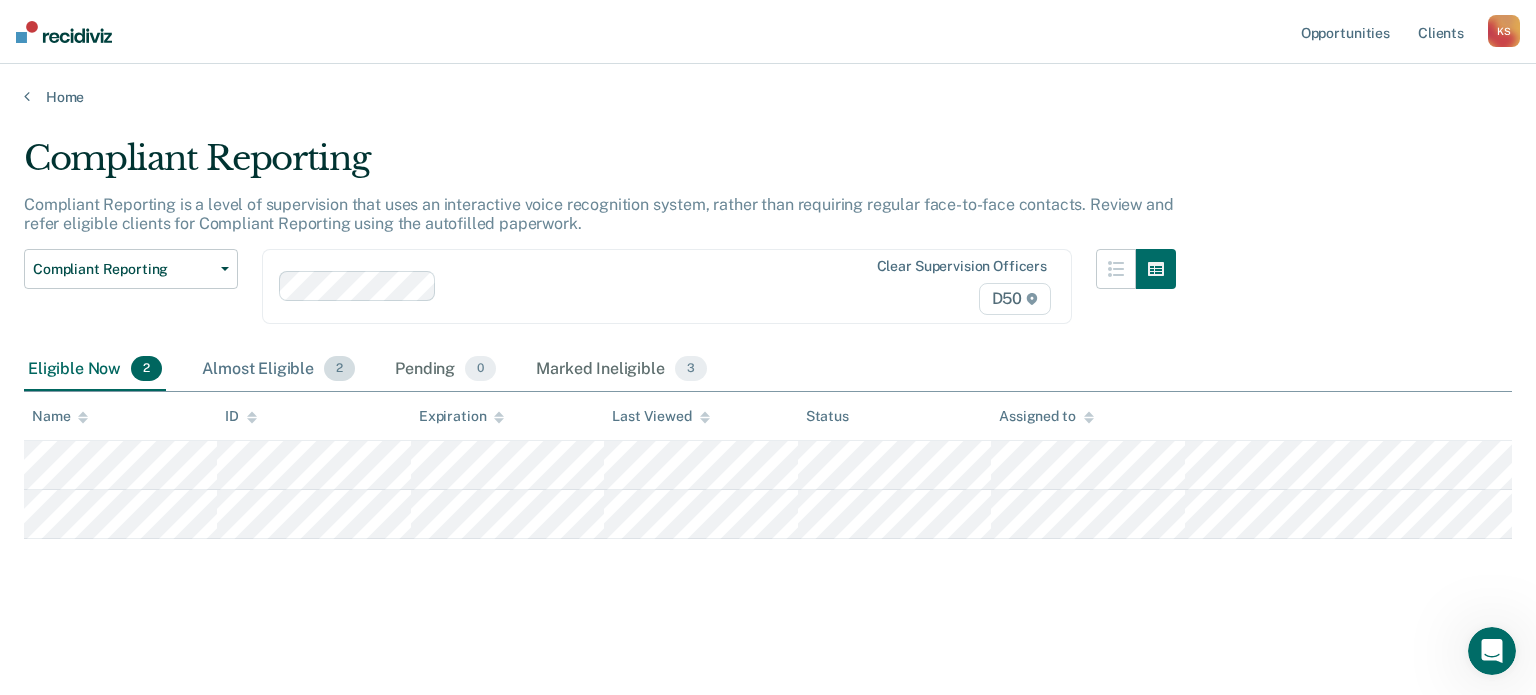 click on "Almost Eligible 2" at bounding box center [278, 370] 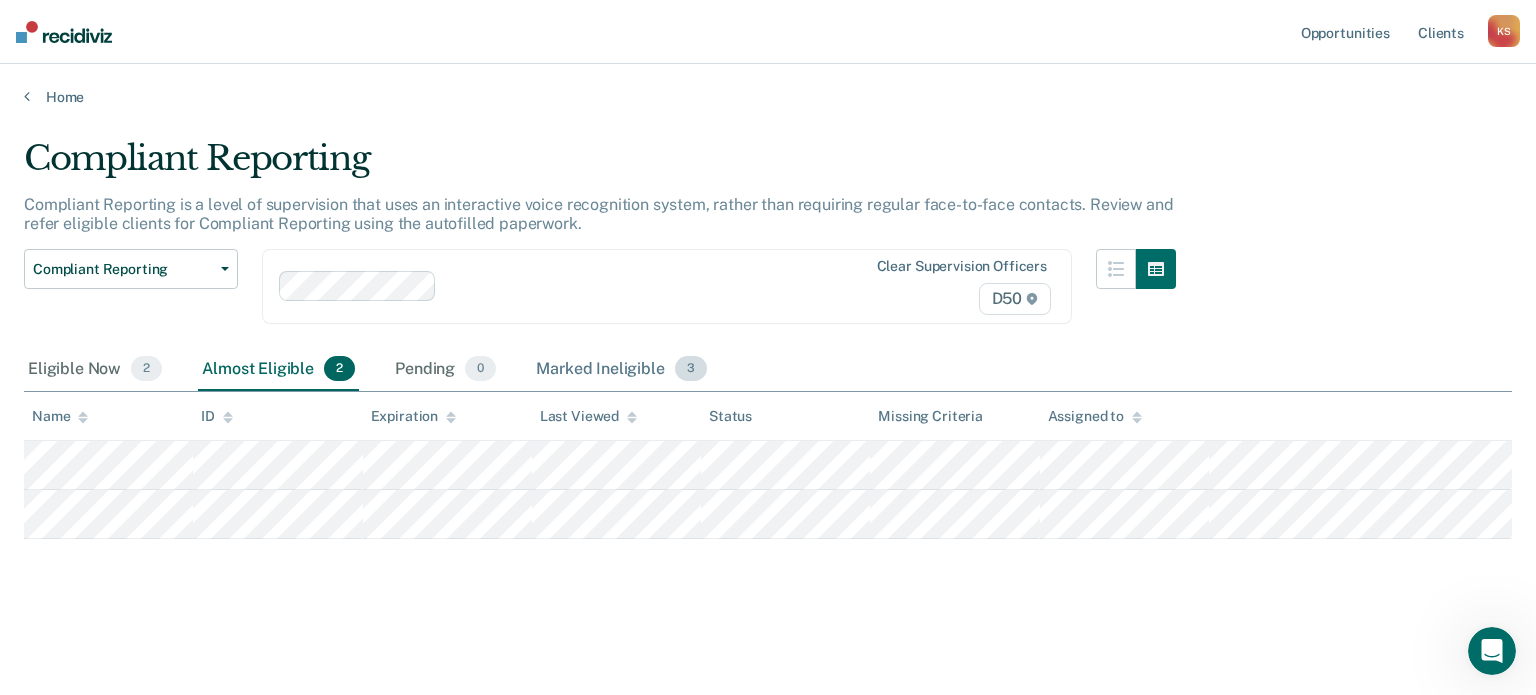 click on "Marked Ineligible 3" at bounding box center [621, 370] 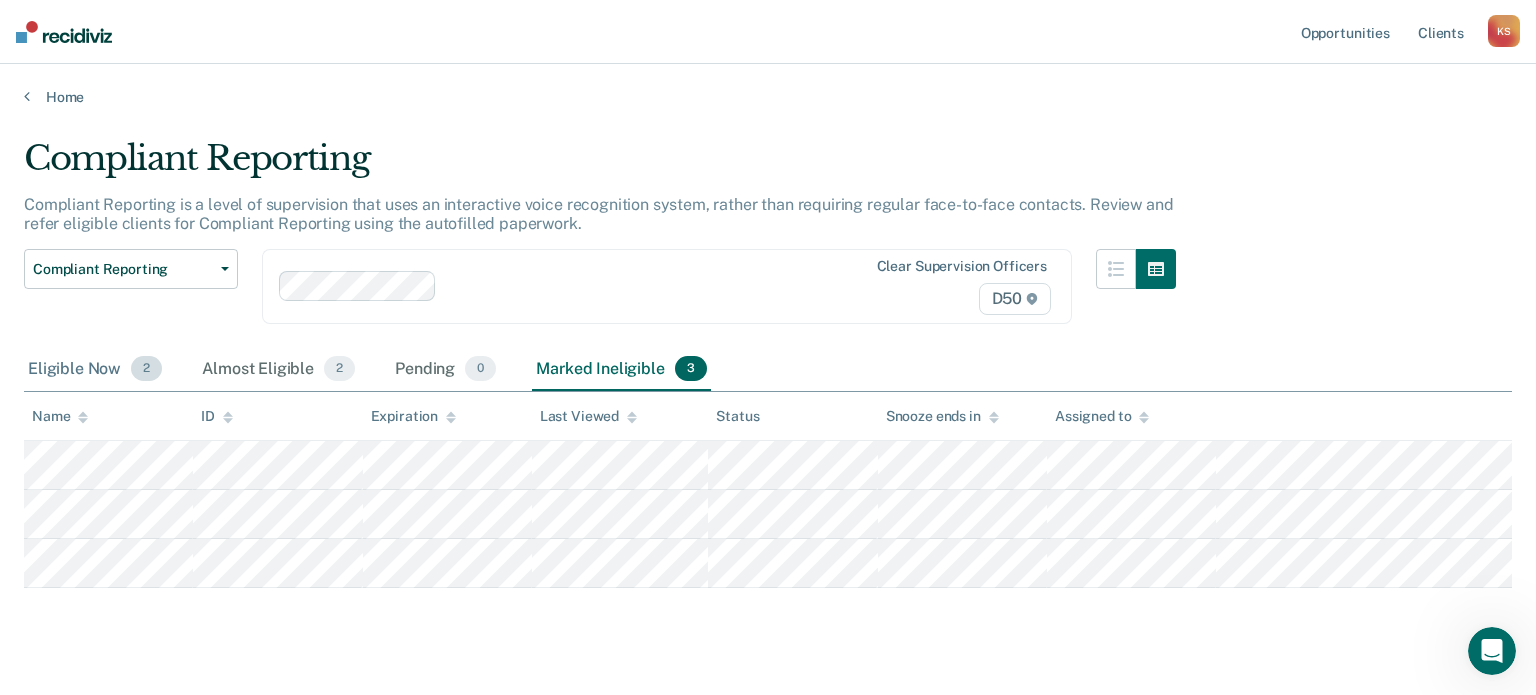 click on "Eligible Now 2" at bounding box center (95, 370) 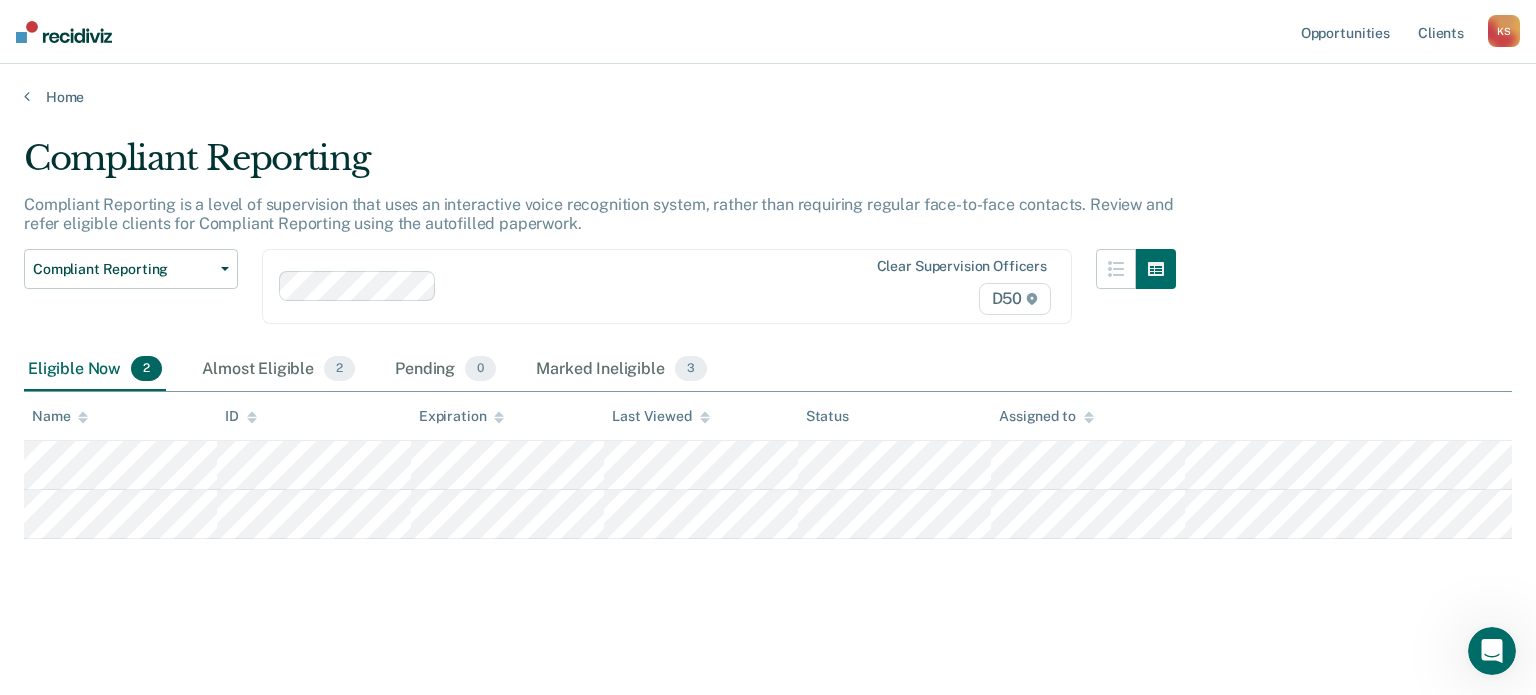 click on "Compliant Reporting   Compliant Reporting is a level of supervision that uses an interactive voice recognition system, rather than requiring regular face-to-face contacts. Review and refer eligible clients for Compliant Reporting using the autofilled paperwork. Compliant Reporting Compliant Reporting Supervision Level Downgrade Suspension of Direct Supervision Clear   supervision officers D50   Eligible Now 2 Almost Eligible 2 Pending 0 Marked Ineligible 3
To pick up a draggable item, press the space bar.
While dragging, use the arrow keys to move the item.
Press space again to drop the item in its new position, or press escape to cancel.
Name ID Expiration Last Viewed Status Assigned to" at bounding box center (768, 341) 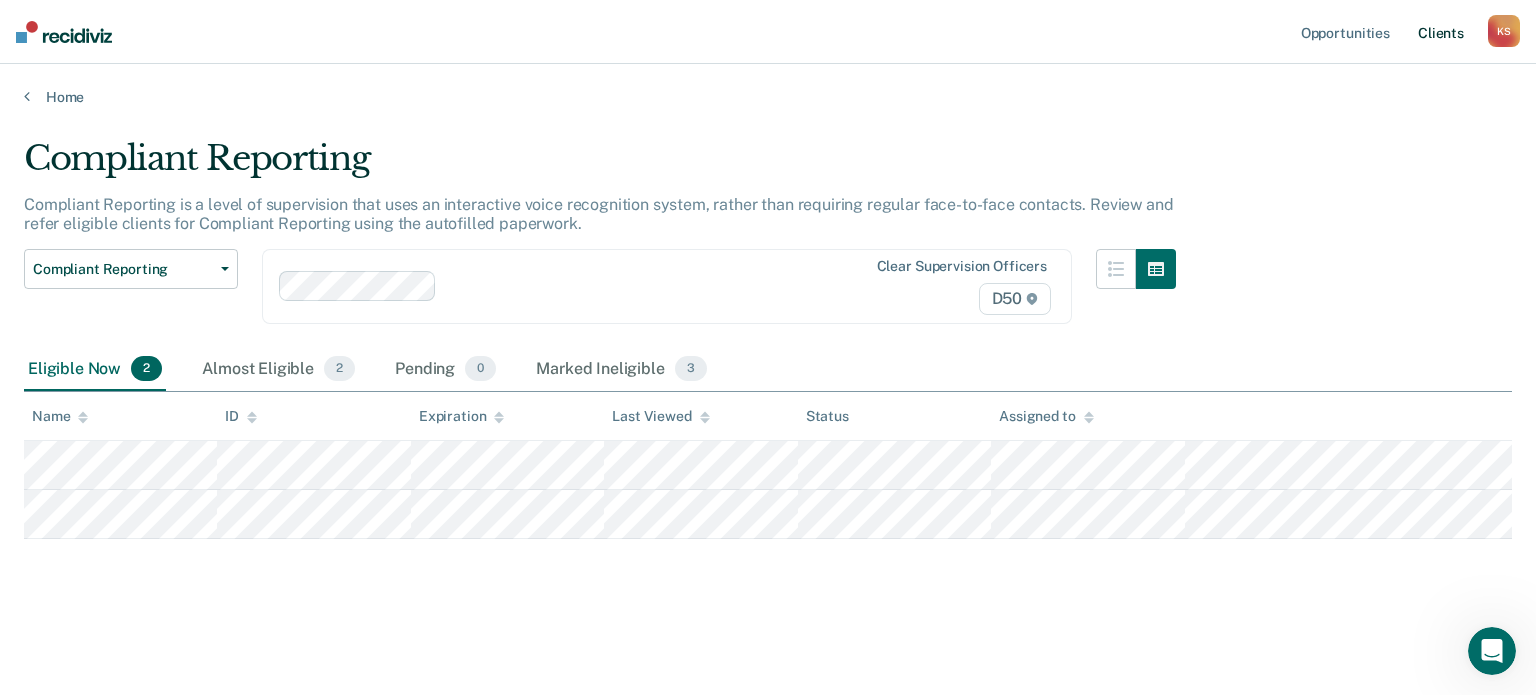 click on "Client s" at bounding box center (1441, 32) 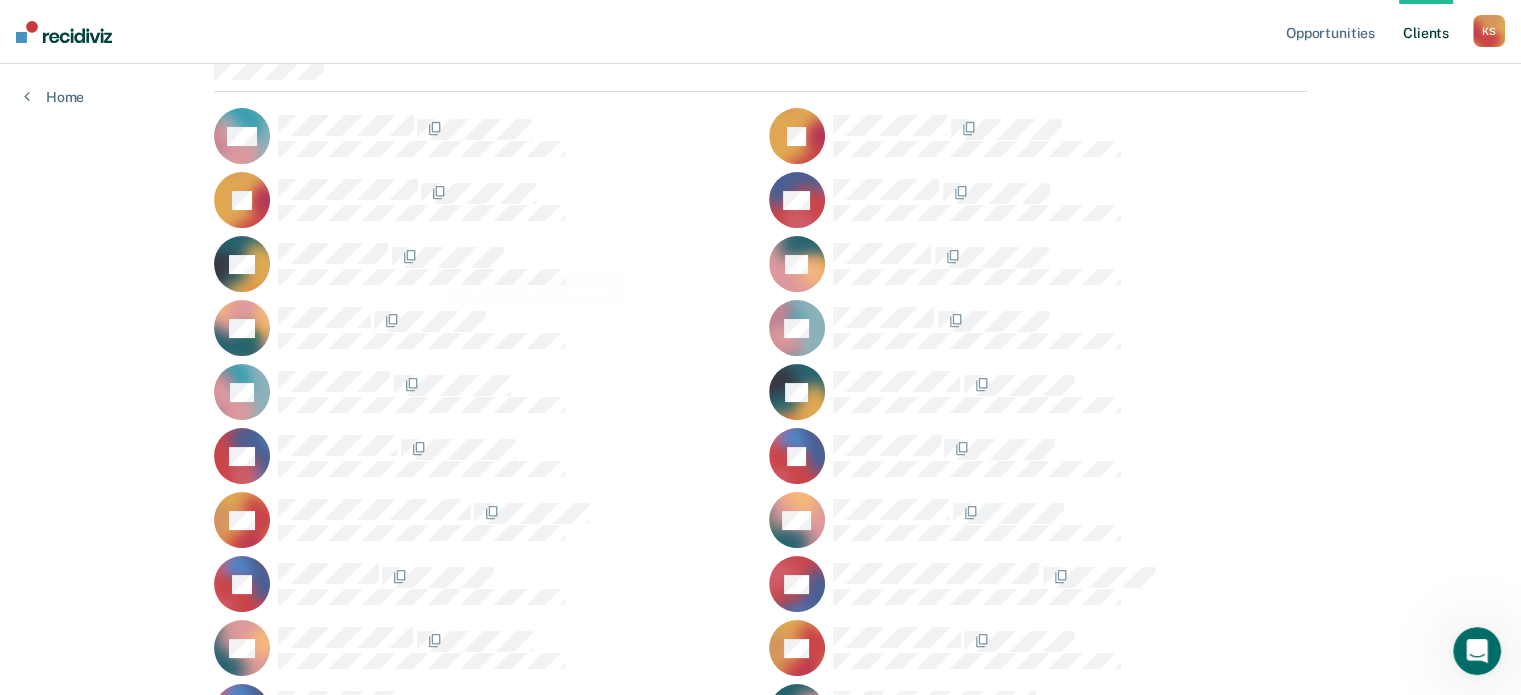 scroll, scrollTop: 200, scrollLeft: 0, axis: vertical 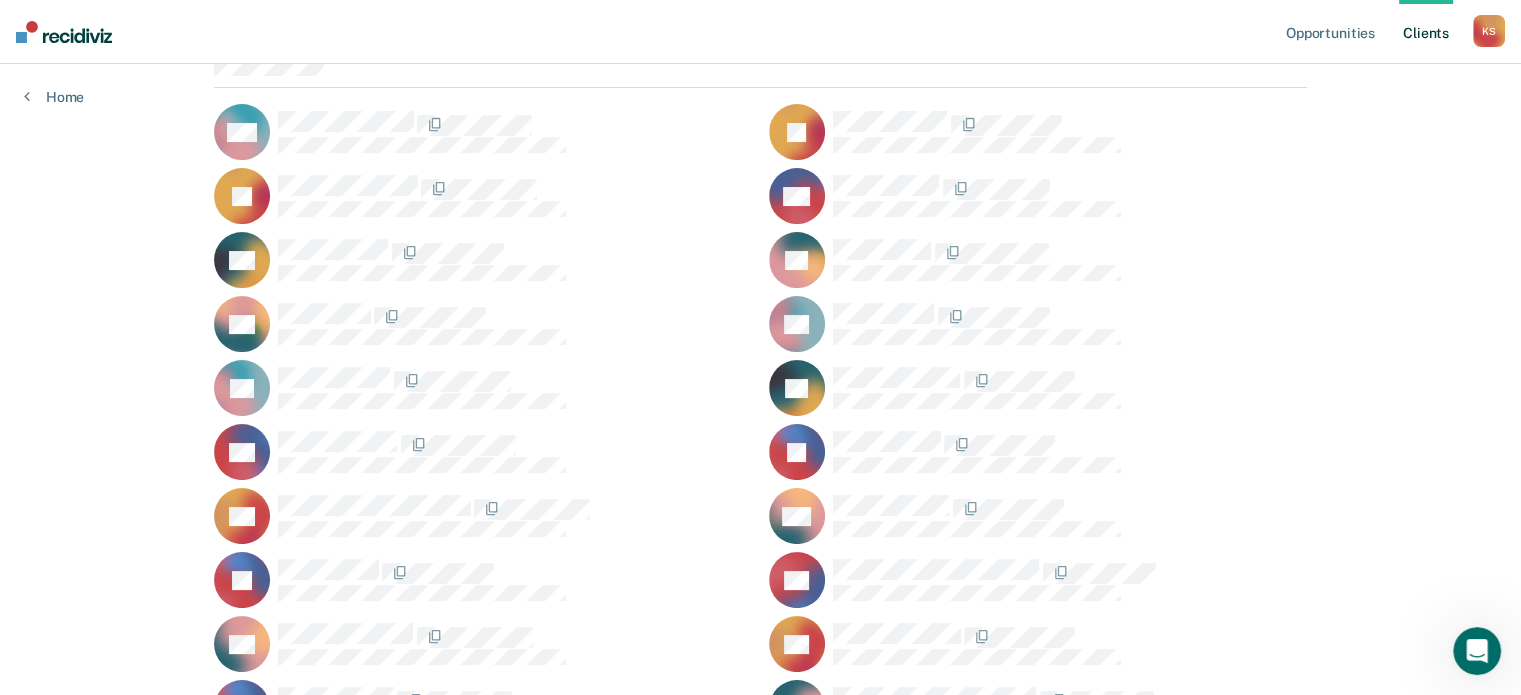 click on "Opportunities Client s [PERSON_NAME] K S Profile How it works Log Out Home Clear   supervision officers D50   All Clients (187) MA   JA   JA   KA   CA   TA   BA   RB   FB   TB   DB   JB   CB   MB   JB   PB   AB   CB   JB   SB   GB   JB   MC   GC   YC   JC   XC   IC   CC   JC   JC   SC   RC   [PERSON_NAME]   QD   JD   JD   DD   KD   JD   ME   KE   TE   LE   KE   HF   AF   KF   NF   TF   JF   JF   MF   TF   DG   JG   JG   VG   BG   KG   AG   AG   EG   KH   LH   BH   EH   MH   CH   GH   MH   CH   NH   AH   JH   RH   TH   NH   AH   EH   JH   AJ   RJ   BJ   [PERSON_NAME]   PJ   [PERSON_NAME]   CJ   BK   KK   CK   KK   CL   BL   AL   TL   TL   SM   BM   KM   JM   MM   VM   BM   TM   IM   DM   CM   JM   DM   LM   DM   MM   MM   RM   [PERSON_NAME]   AP   JP   RP   QP   AP   GP   TP   AP   JR   TR   CR   DR   HR   JR   DR   TR   [PERSON_NAME]   AR   JR   TW   AS   JS   CS   CS   RS   SS   LS   DS   DS   LS   CS   JS   AS   LS   CT   IT   JT   CT   ST   LT   AT   JT   JT   MT   AT   TT   MV   BV   LV   WV   CV   BV   DV   DW   CW   WW   AW   AW   TW   JW" at bounding box center [760, 2996] 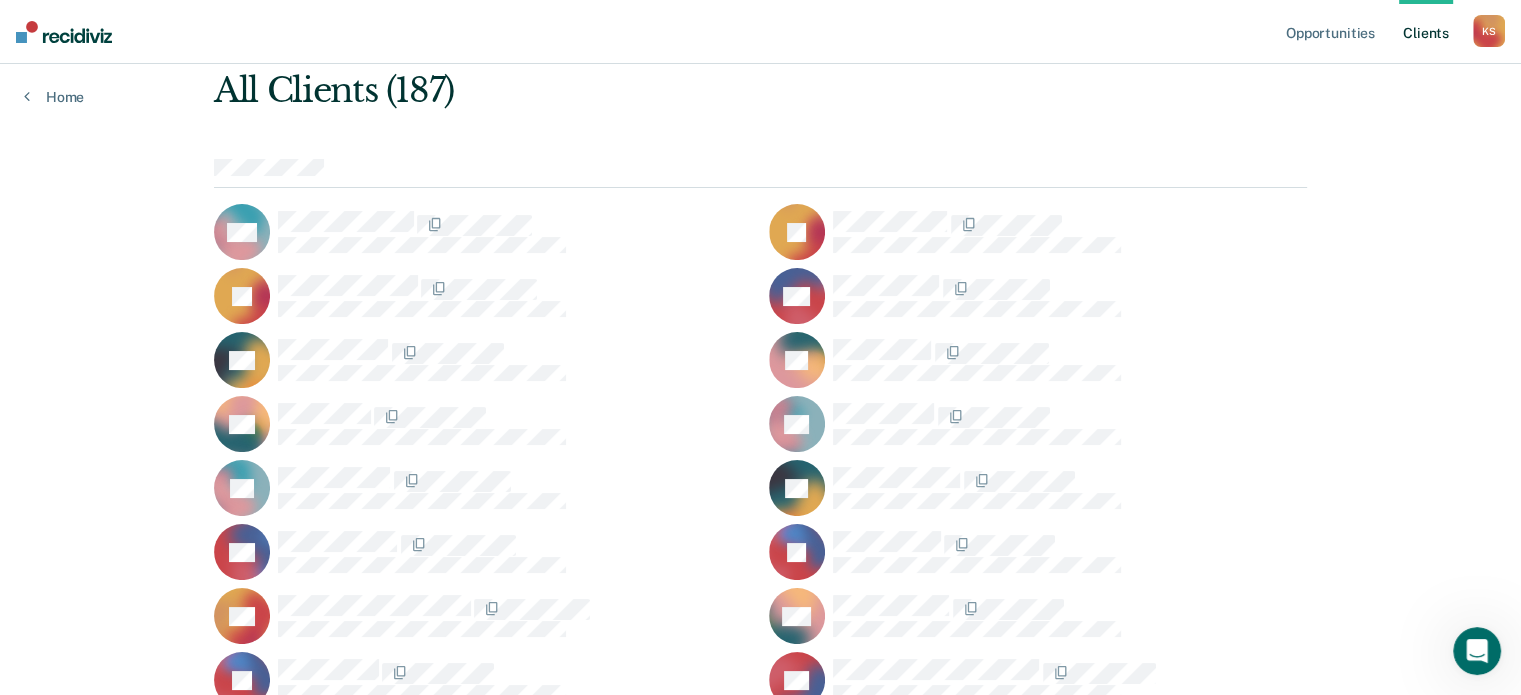 scroll, scrollTop: 3940, scrollLeft: 0, axis: vertical 